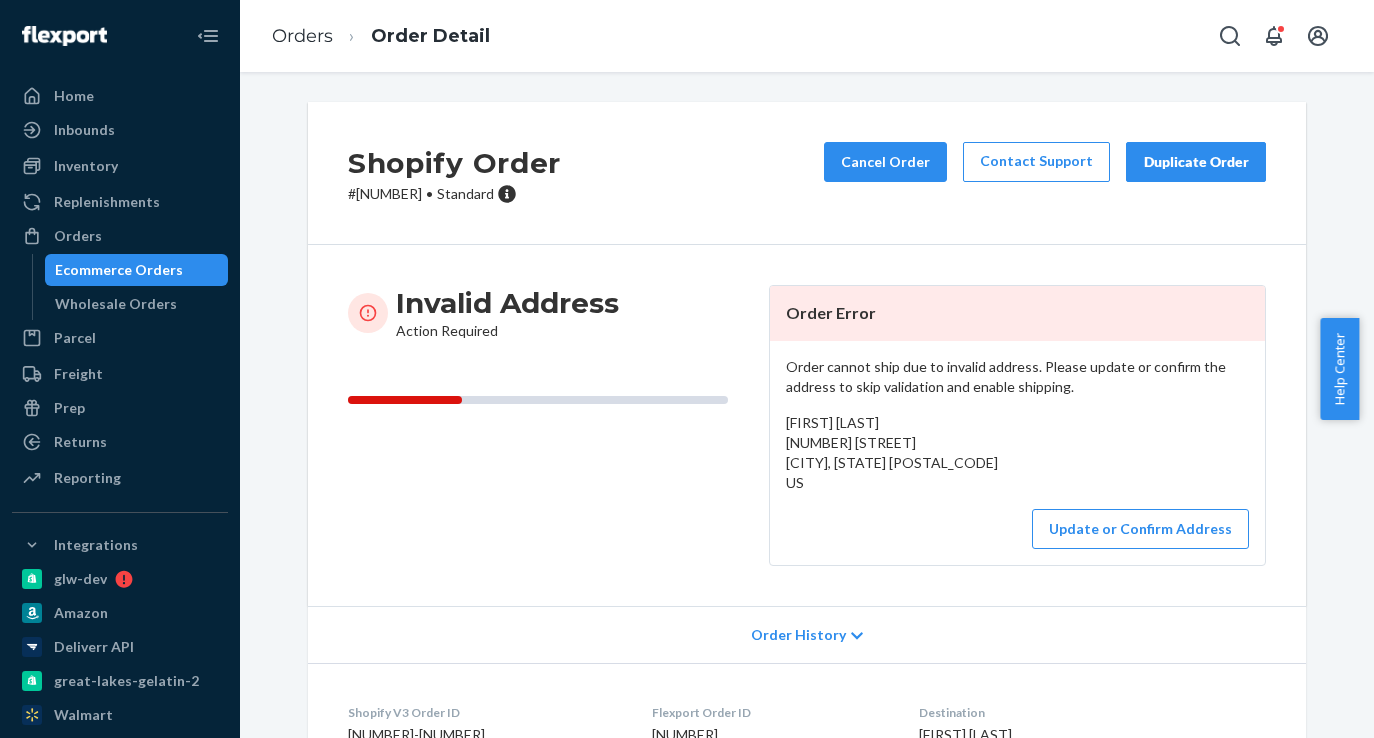 scroll, scrollTop: 0, scrollLeft: 0, axis: both 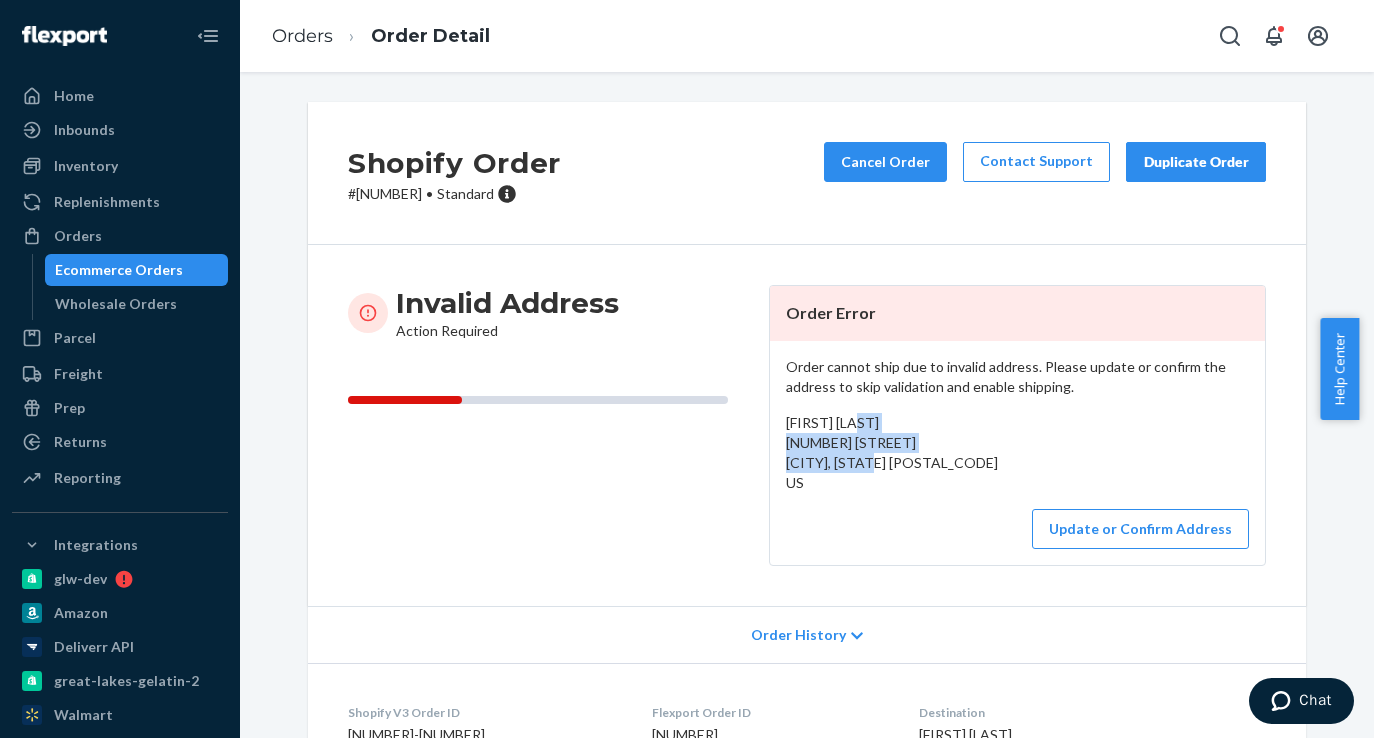 drag, startPoint x: 826, startPoint y: 489, endPoint x: 782, endPoint y: 446, distance: 61.522354 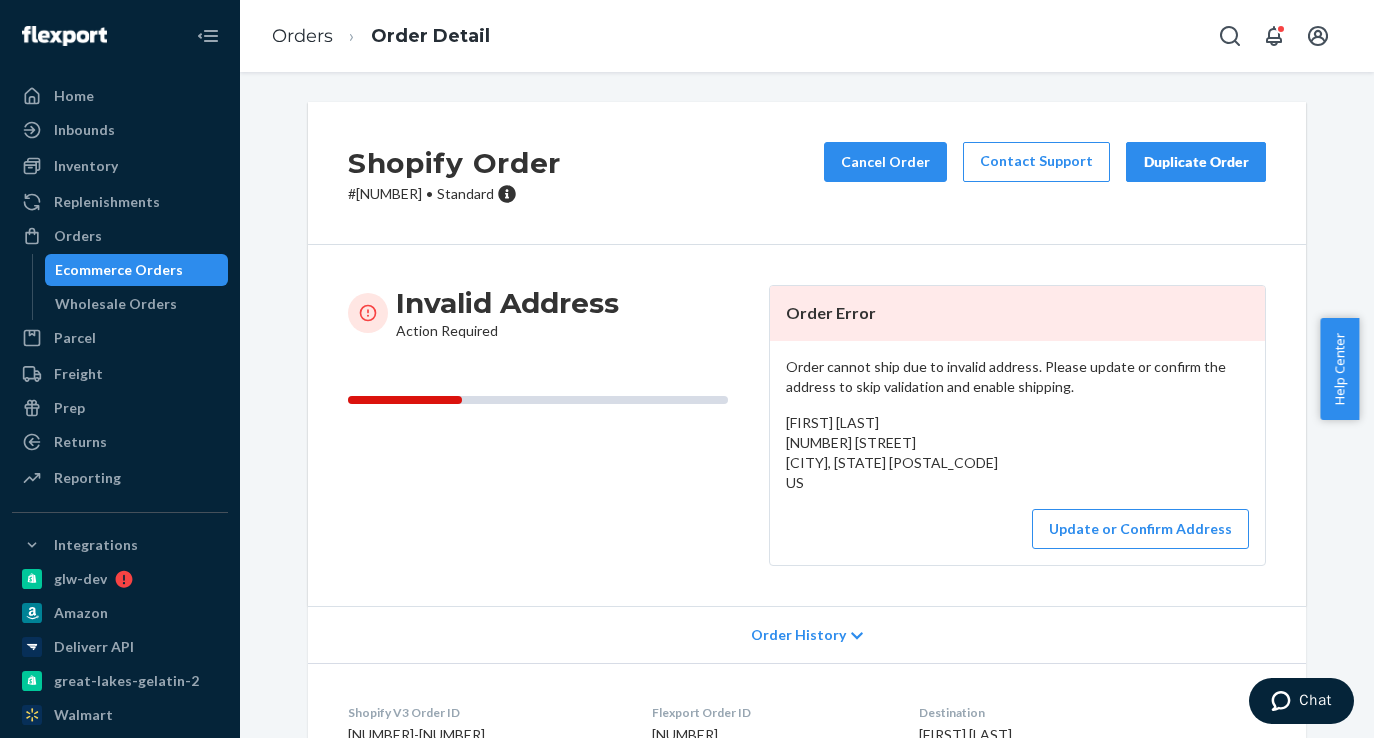 click on "# w572658 • Standard" at bounding box center (454, 194) 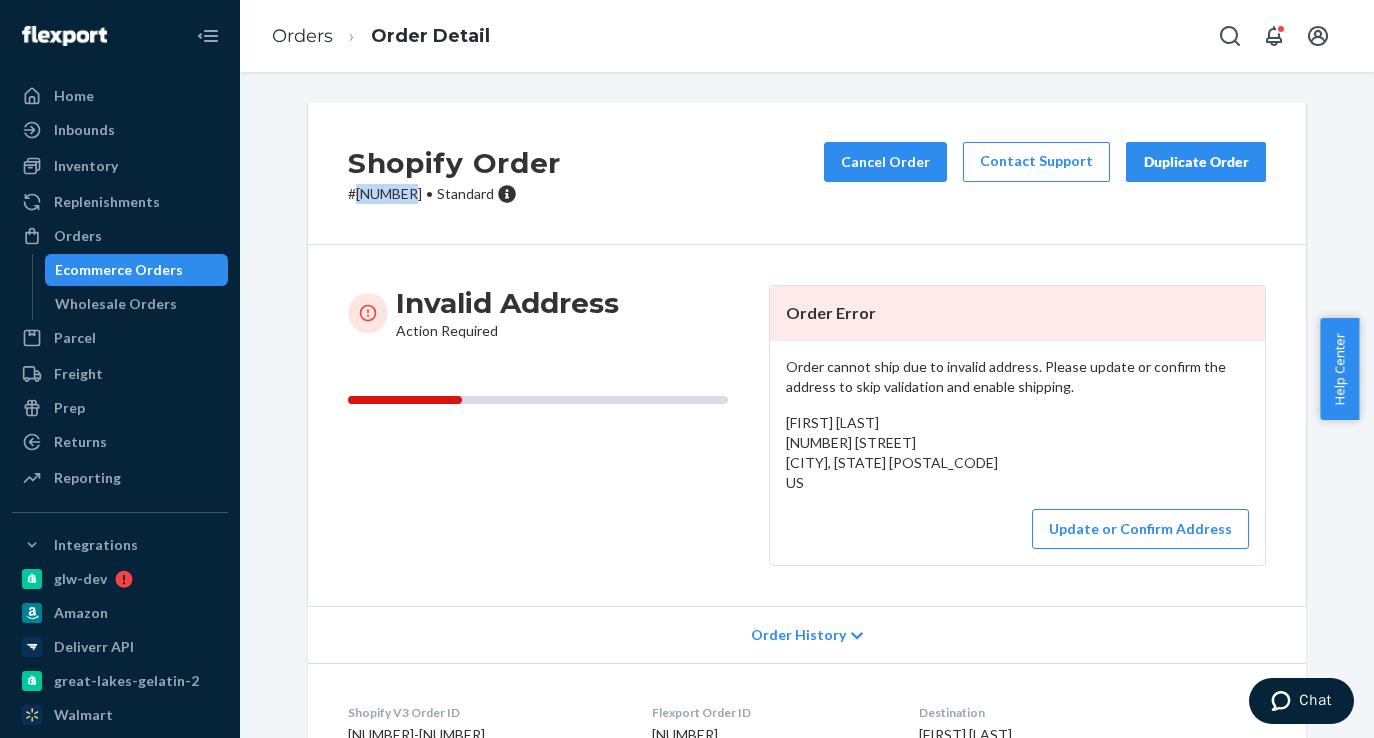 click on "# w572658 • Standard" at bounding box center [454, 194] 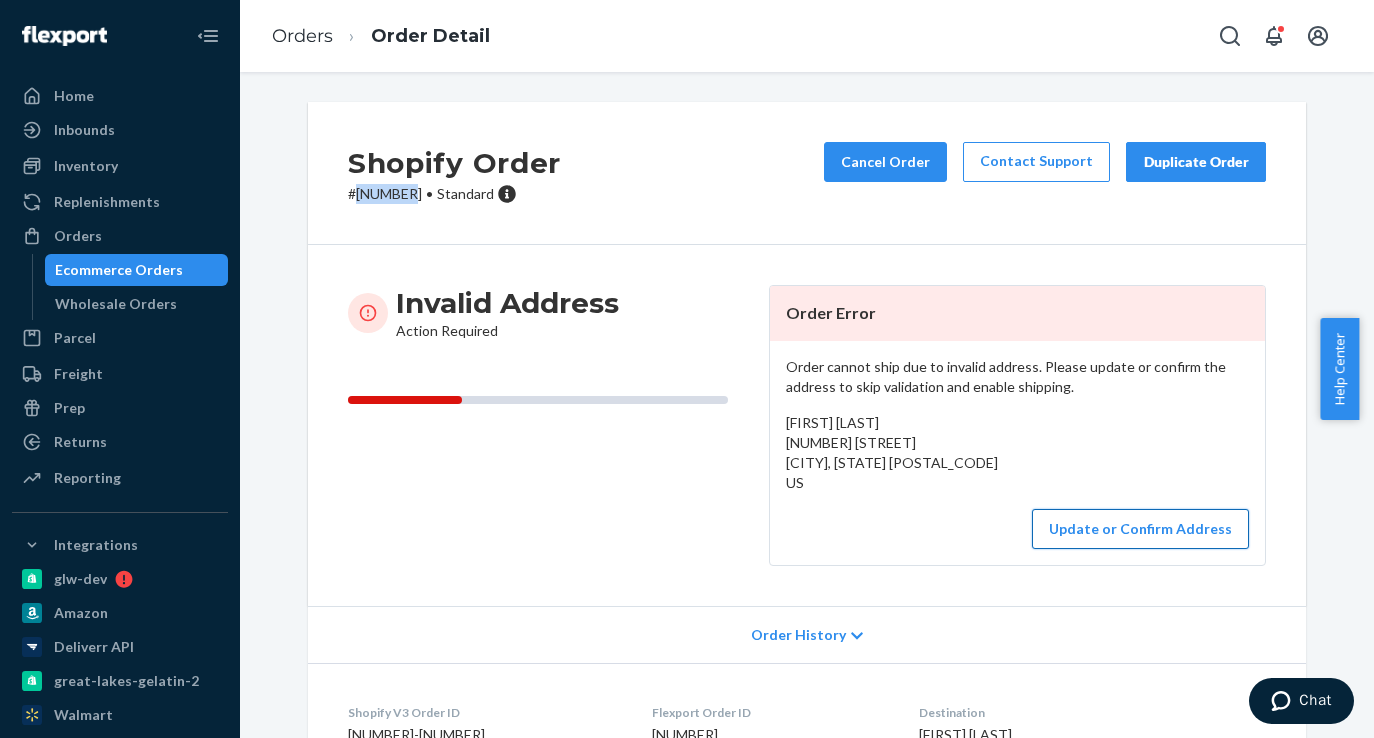 click on "Update or Confirm Address" at bounding box center [1140, 529] 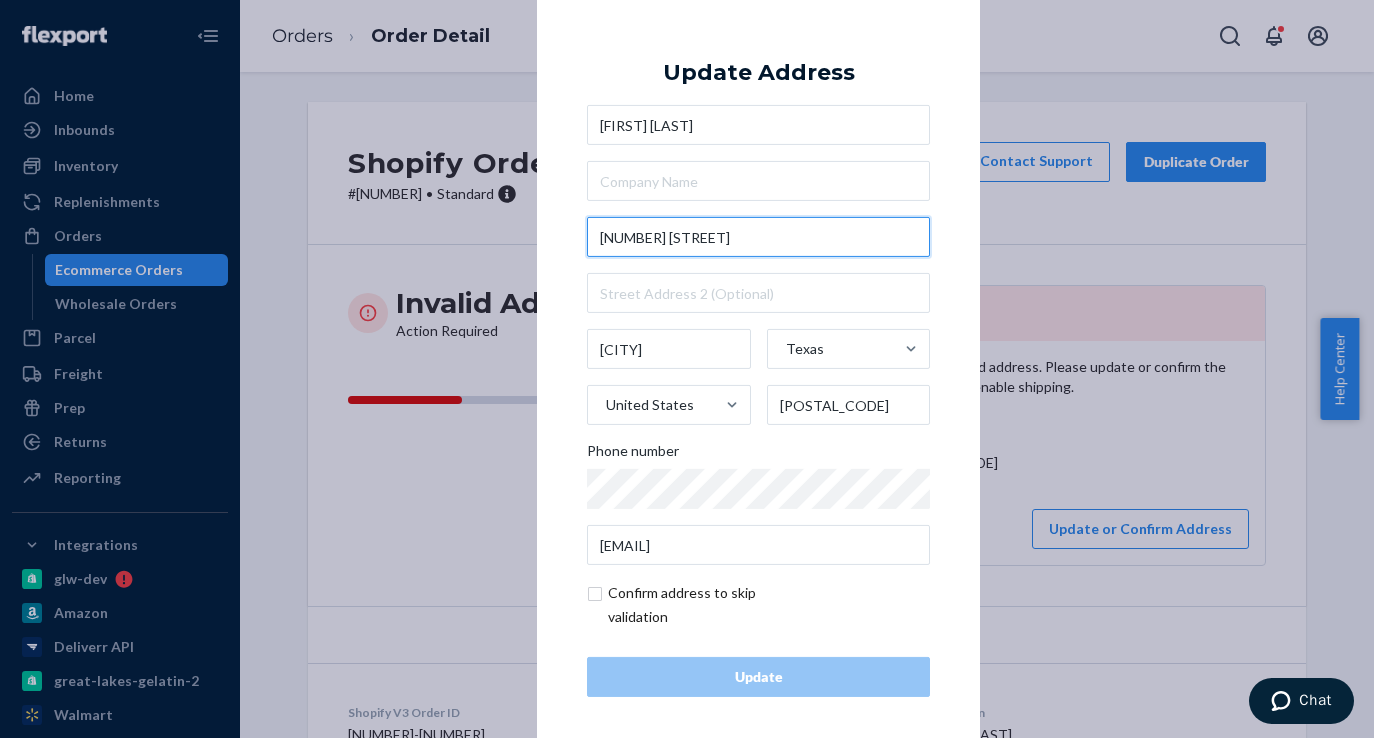 click on "529 CR-108" at bounding box center [758, 237] 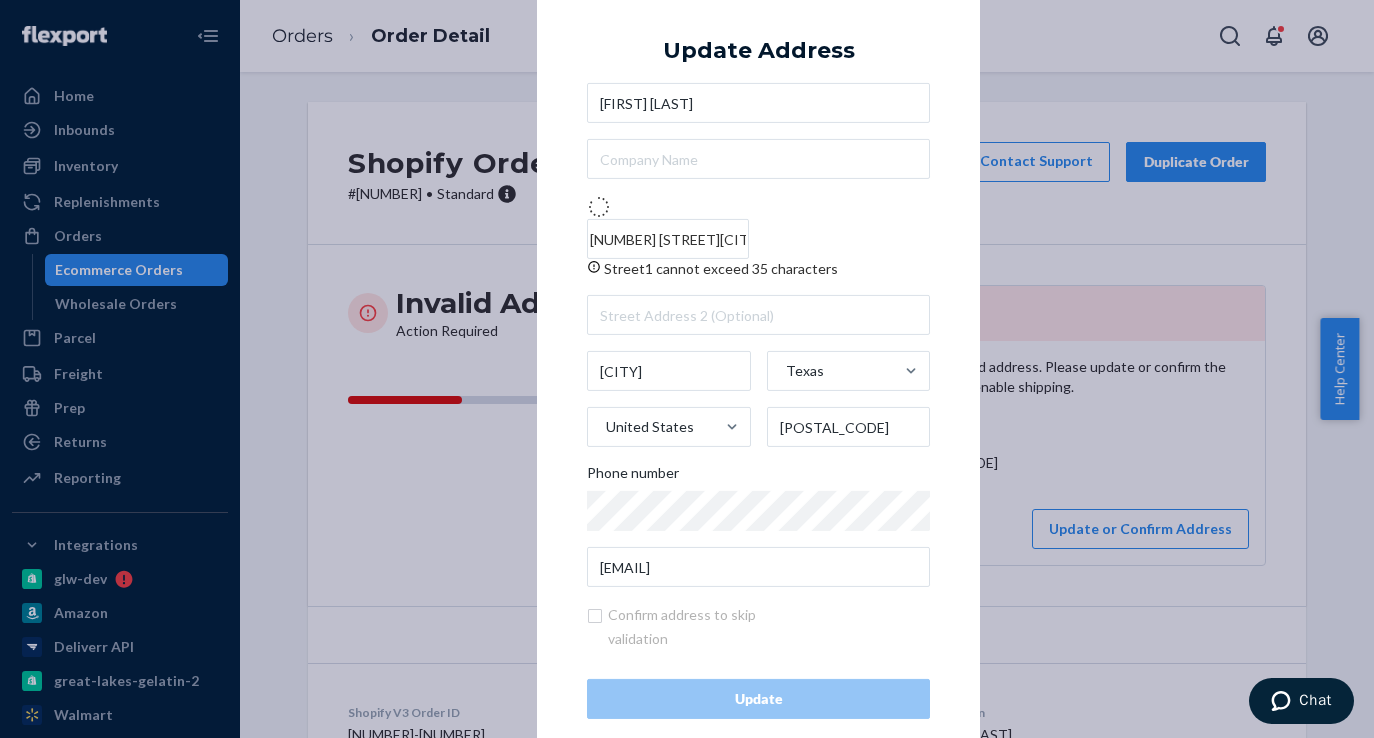 type on "529 County Rd 108" 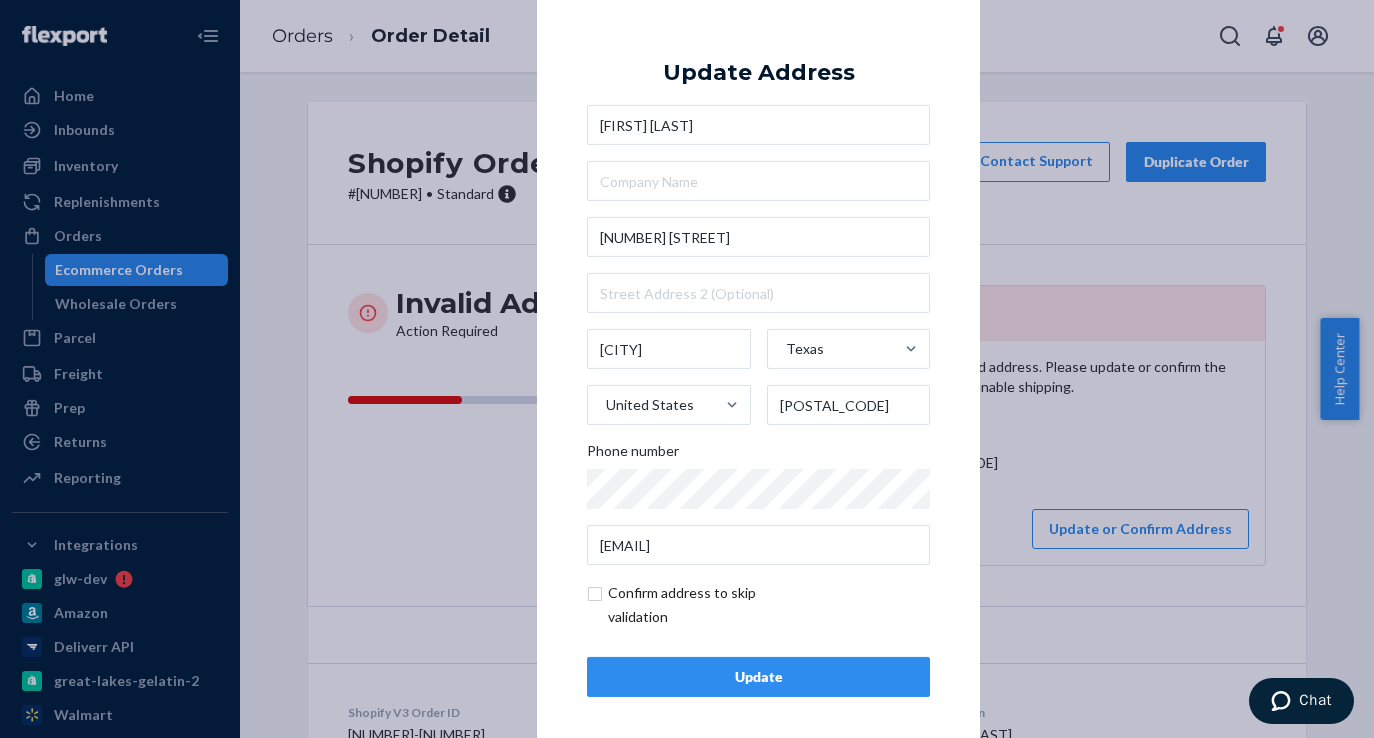 click on "Update" at bounding box center (758, 677) 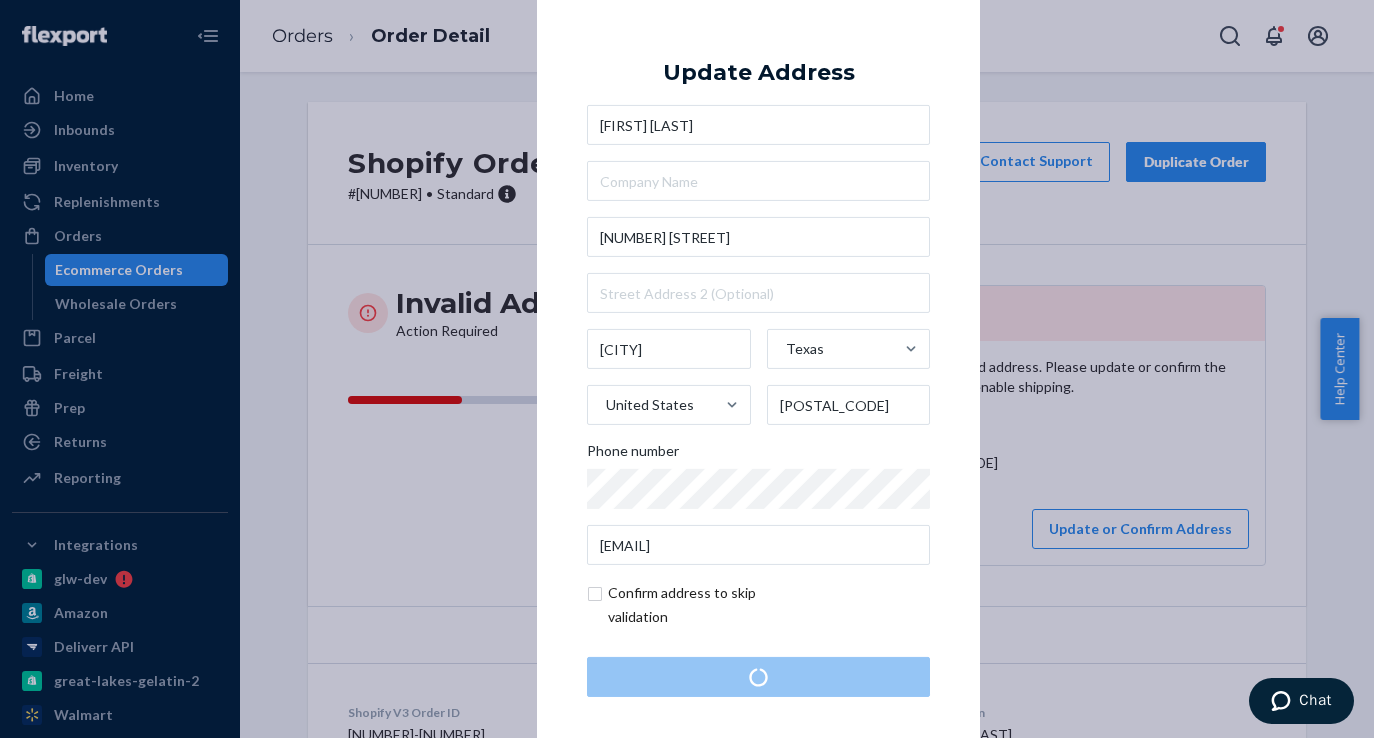 scroll, scrollTop: 0, scrollLeft: 0, axis: both 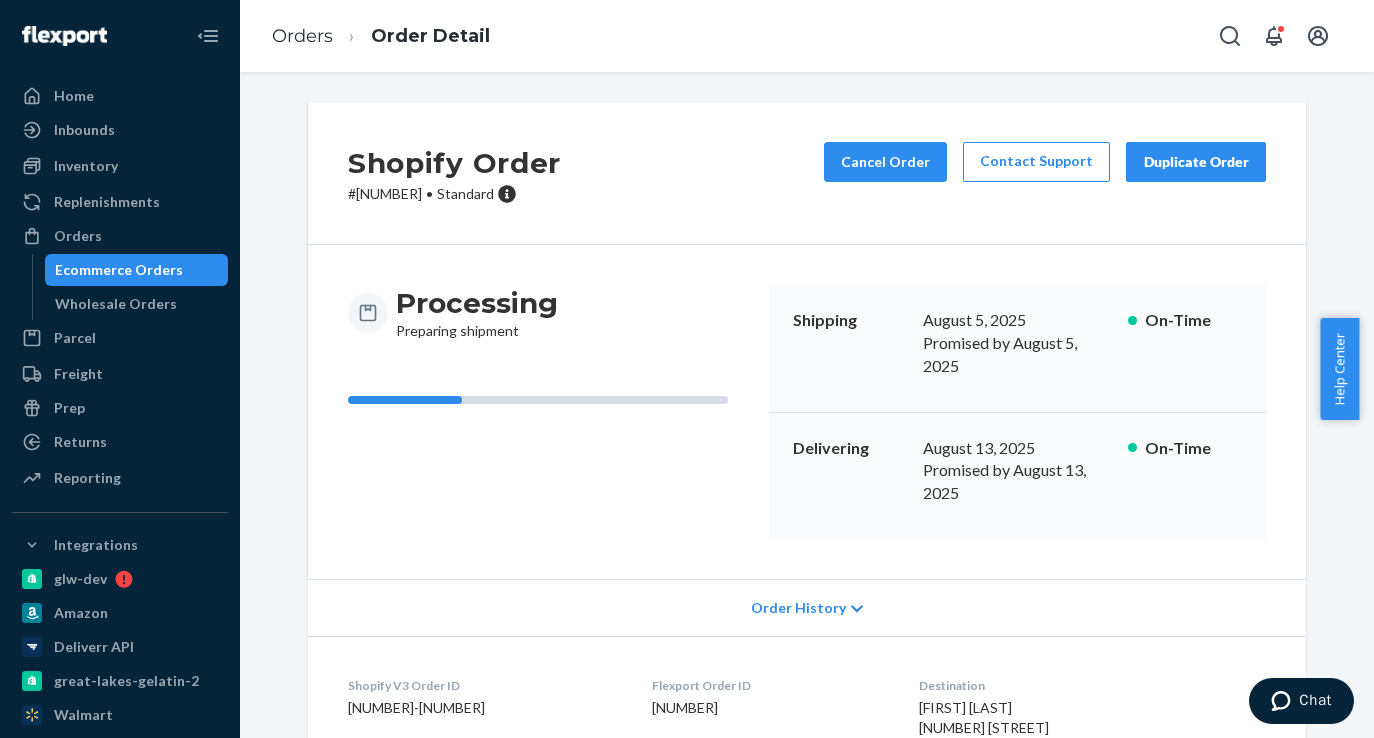 click on "Ecommerce Orders" at bounding box center (119, 270) 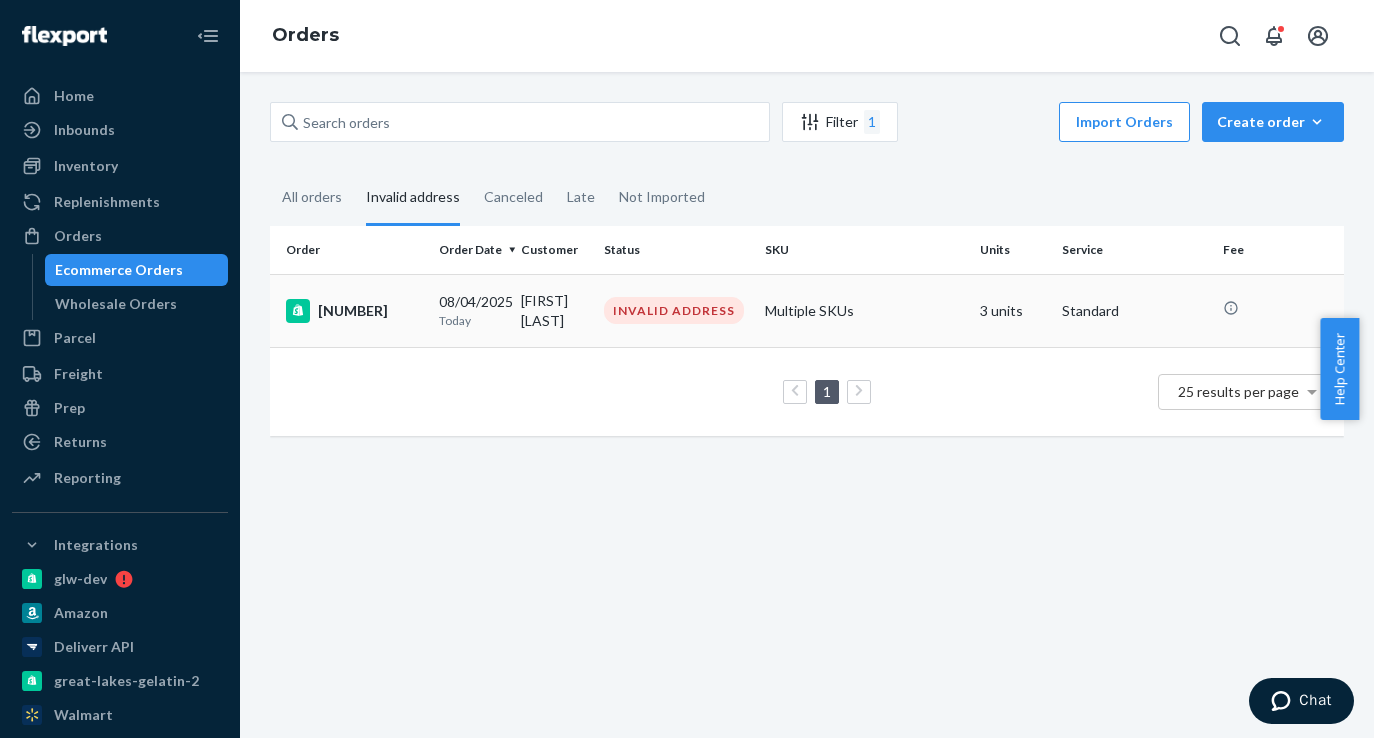 click on "w572960" at bounding box center (350, 310) 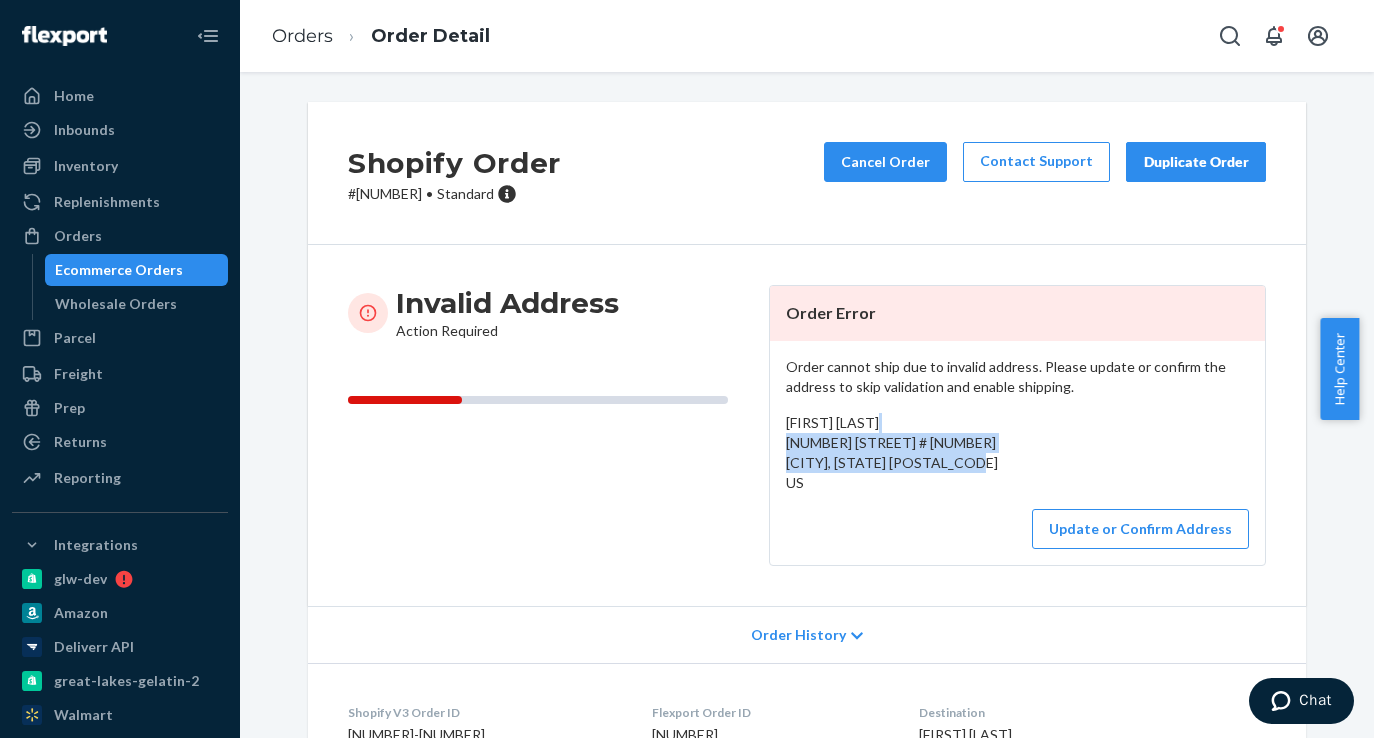 drag, startPoint x: 793, startPoint y: 466, endPoint x: 785, endPoint y: 450, distance: 17.888544 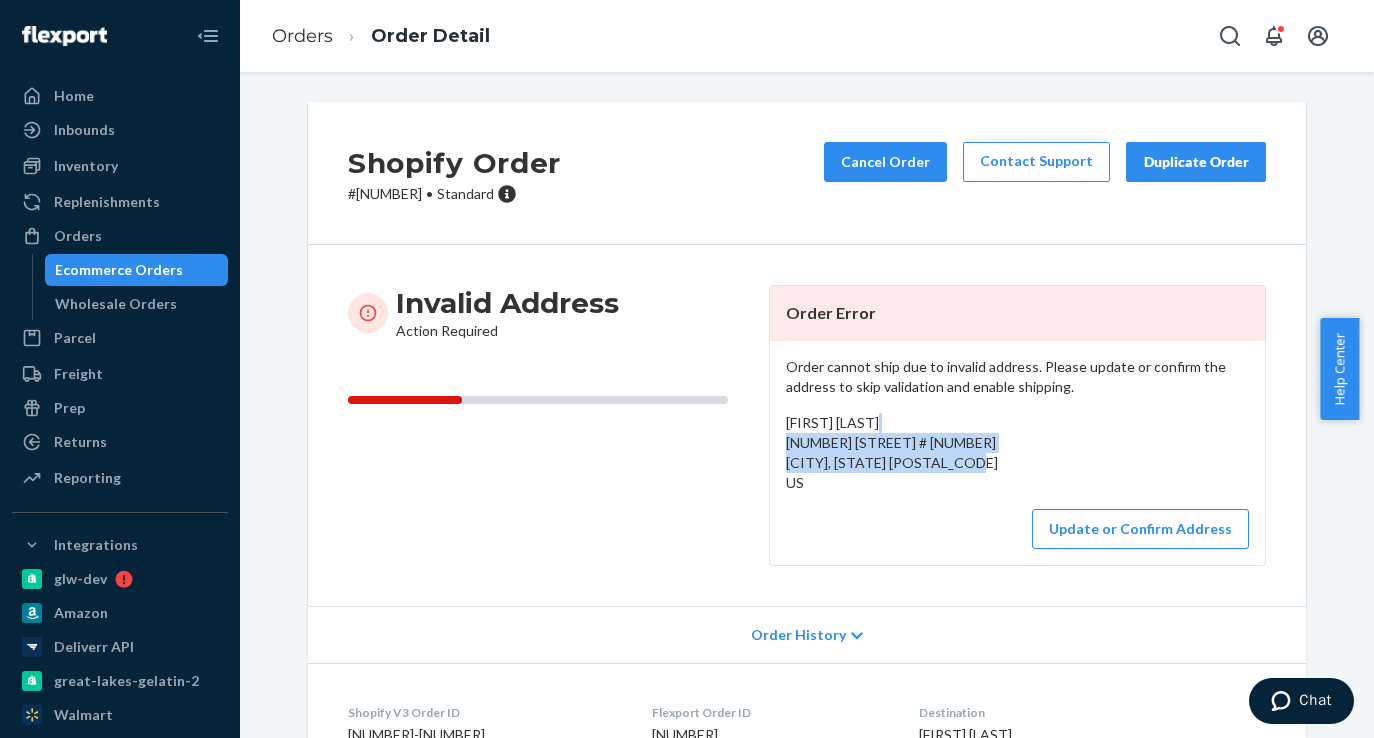 click on "Dorothy Gore
521 South Fork Drive # 1278
Palmer Lake, Colorado 80133
US" at bounding box center (892, 452) 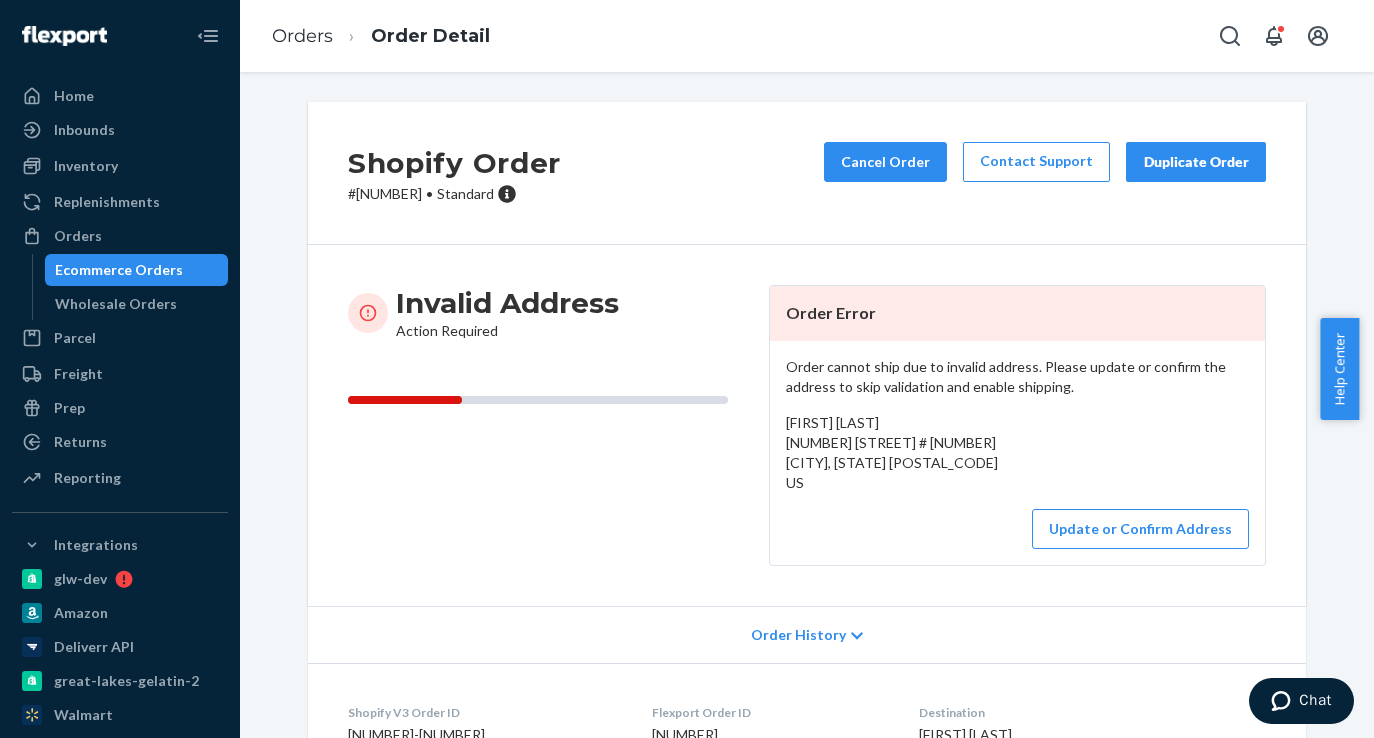 click on "# w572960 • Standard" at bounding box center (454, 194) 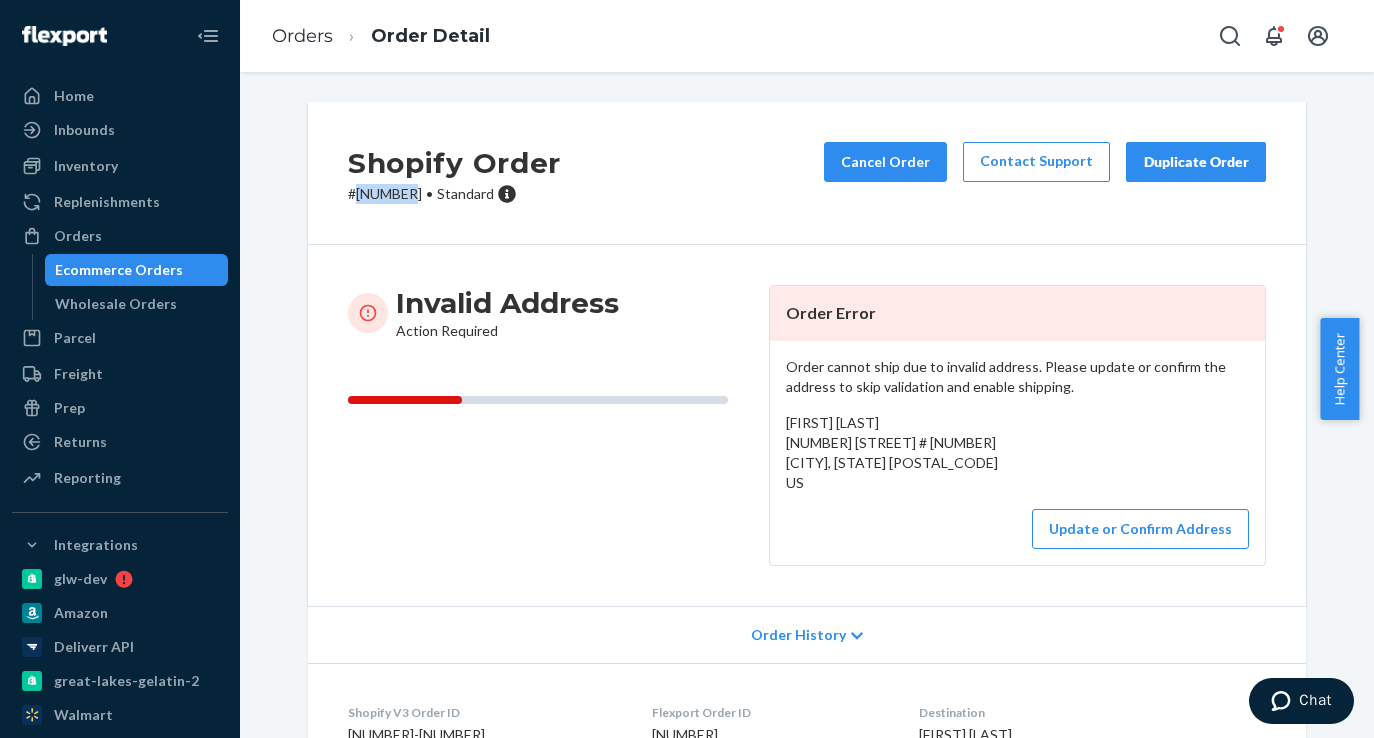 click on "# w572960 • Standard" at bounding box center [454, 194] 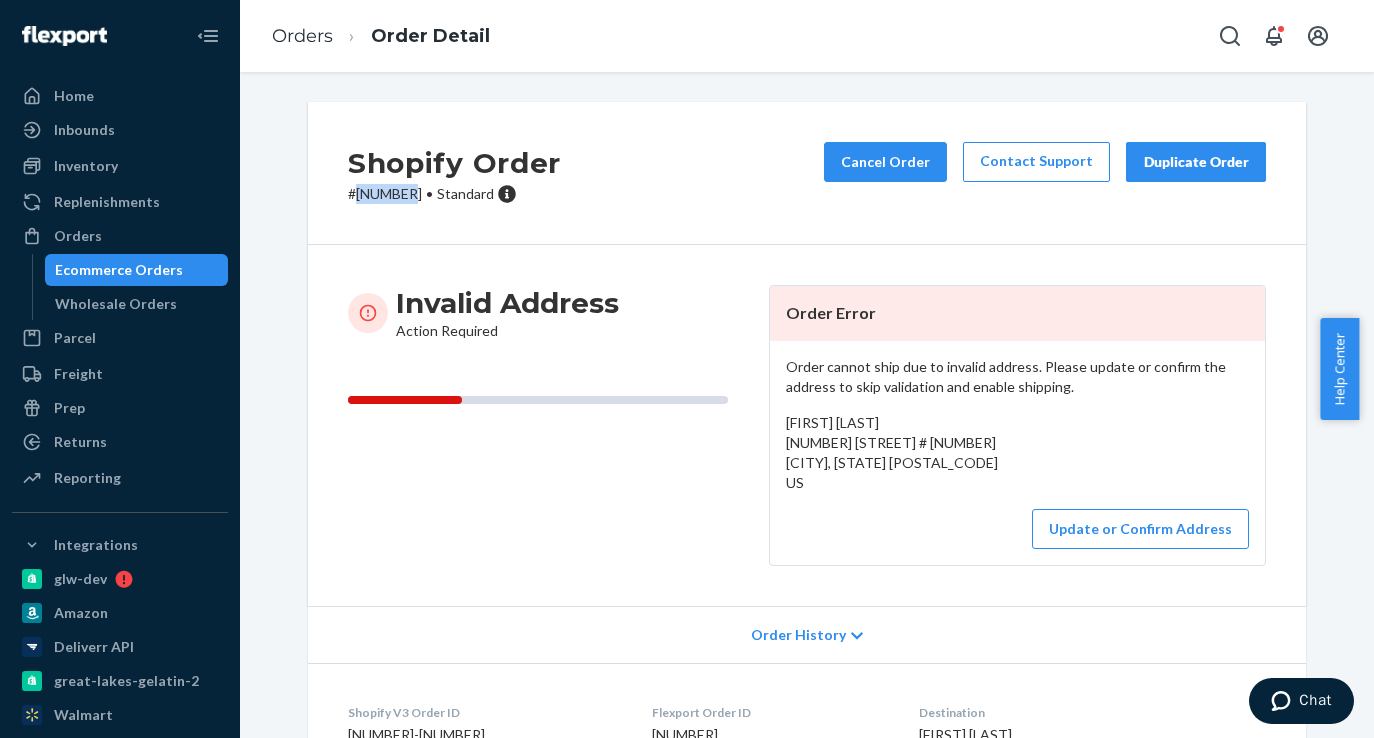 copy on "w572960" 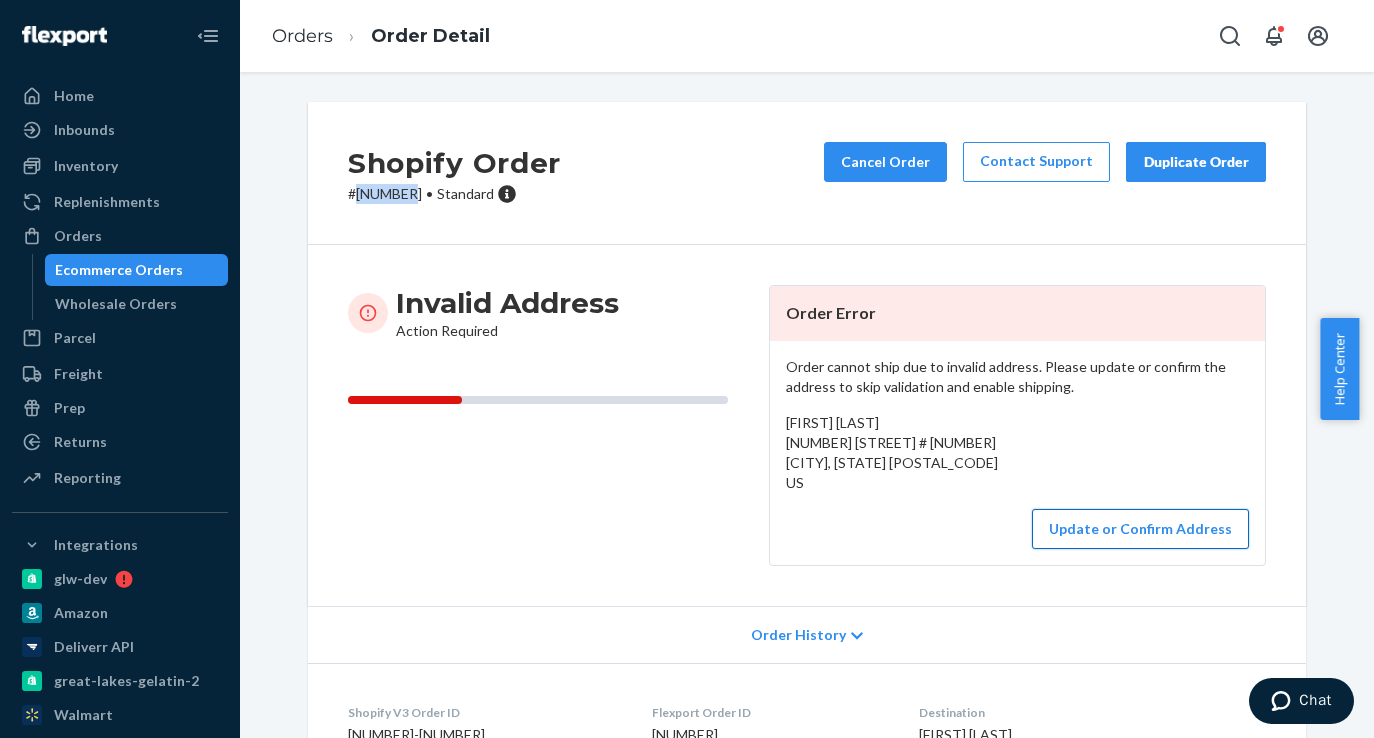 click on "Update or Confirm Address" at bounding box center (1140, 529) 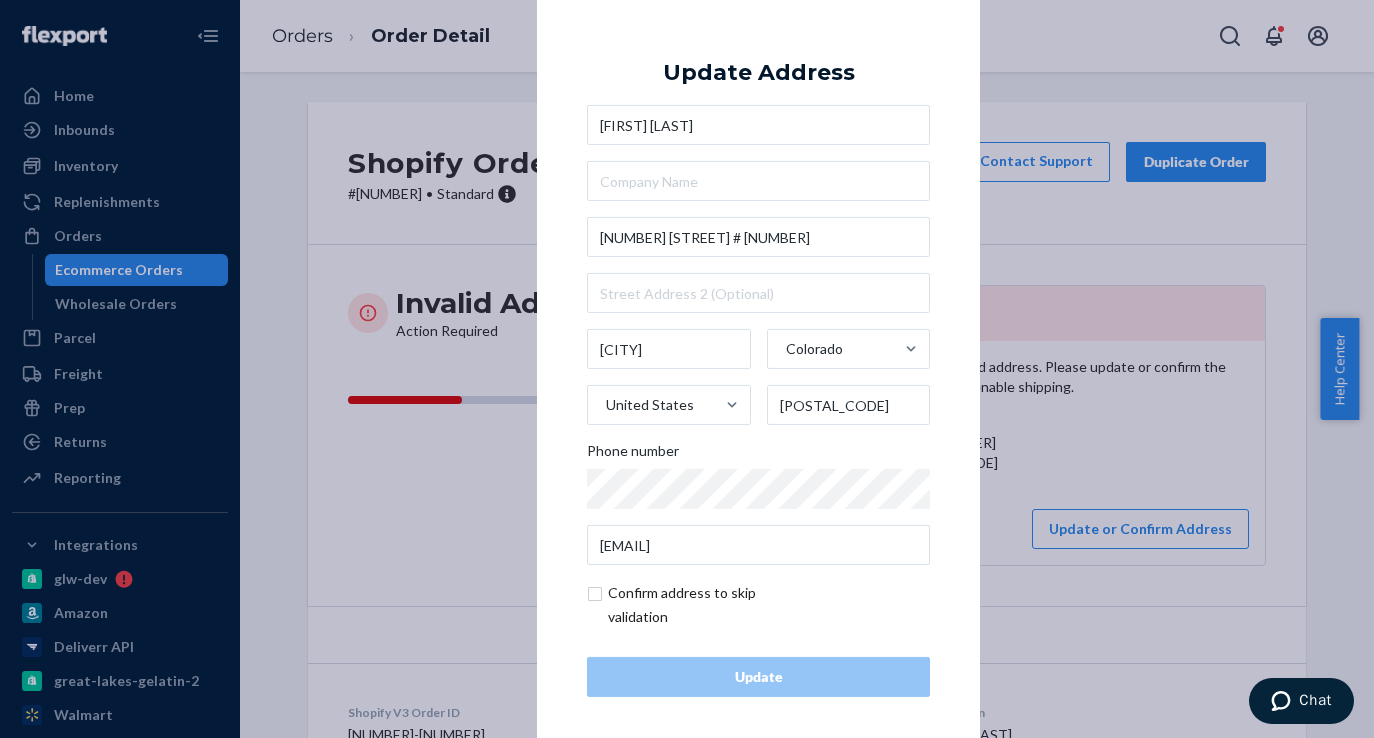 scroll, scrollTop: 0, scrollLeft: 0, axis: both 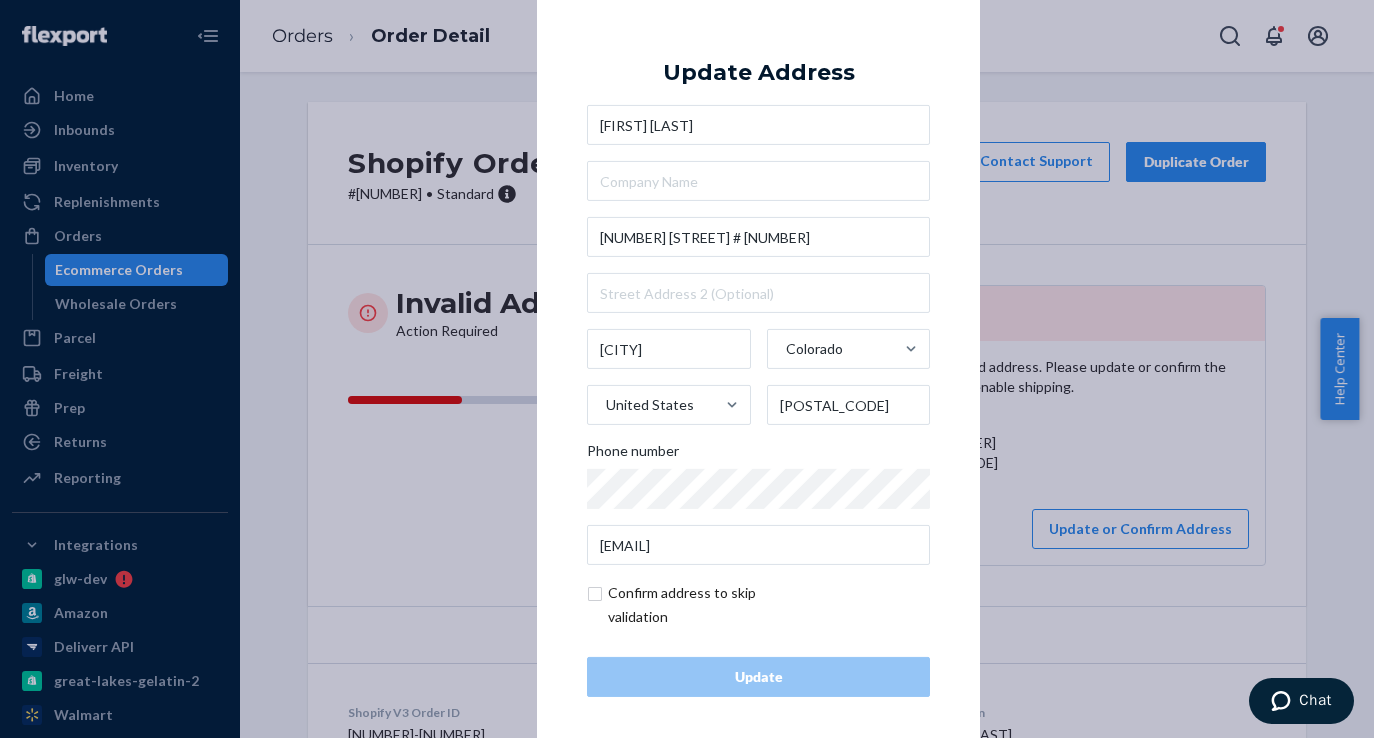 click at bounding box center (703, 605) 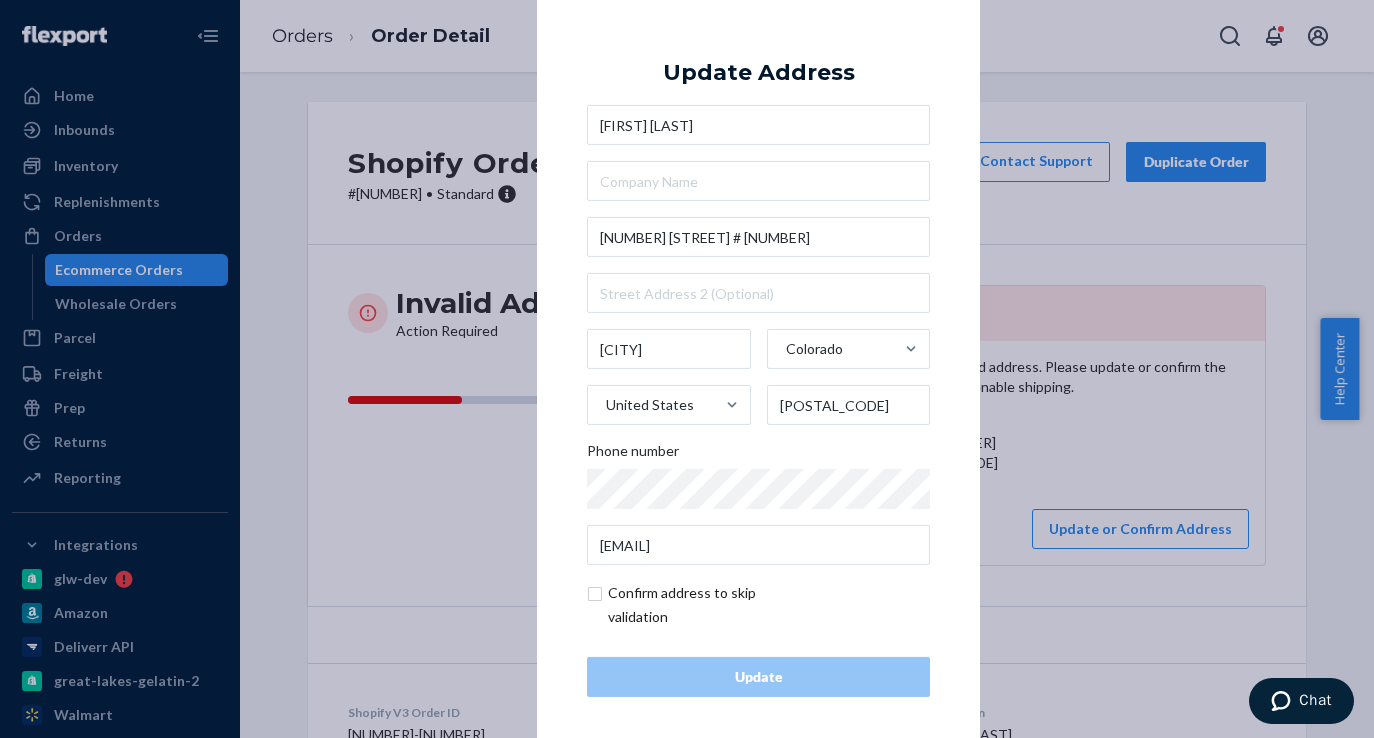 checkbox on "true" 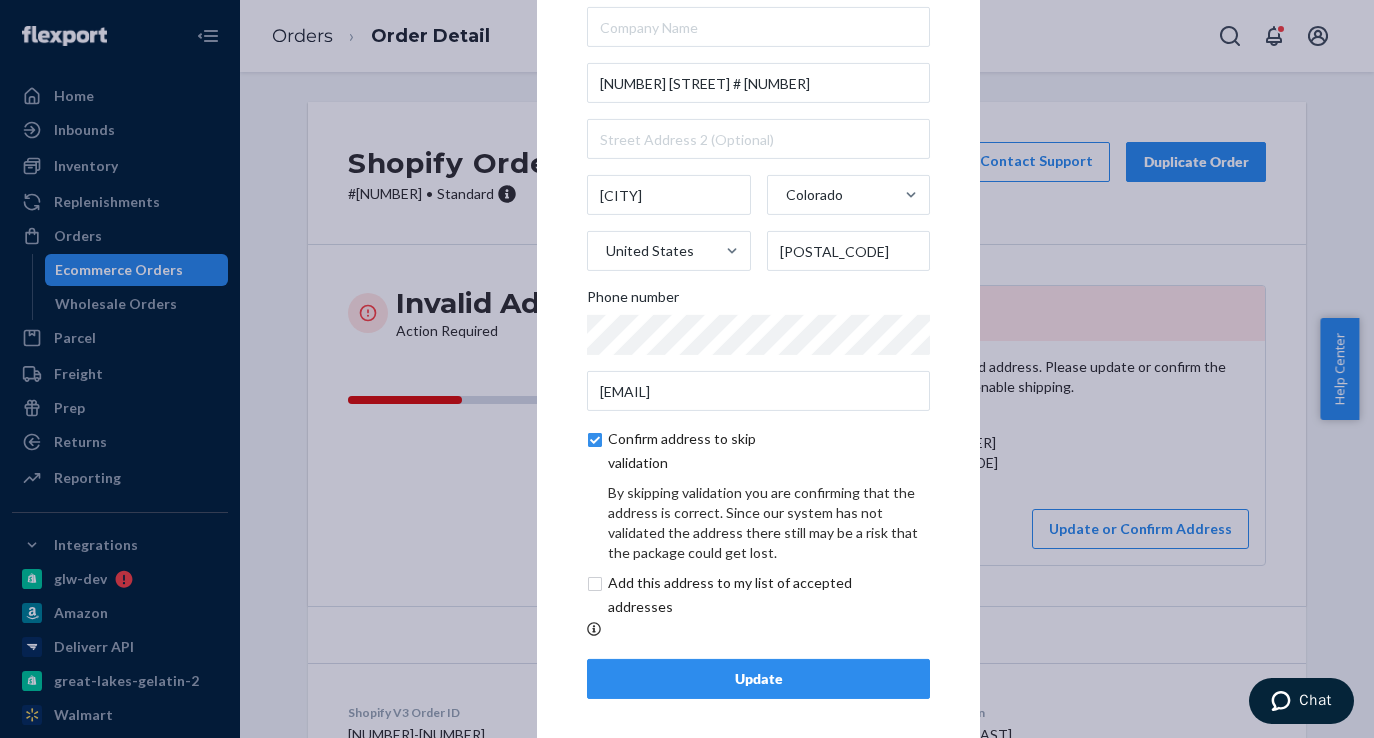 scroll, scrollTop: 93, scrollLeft: 0, axis: vertical 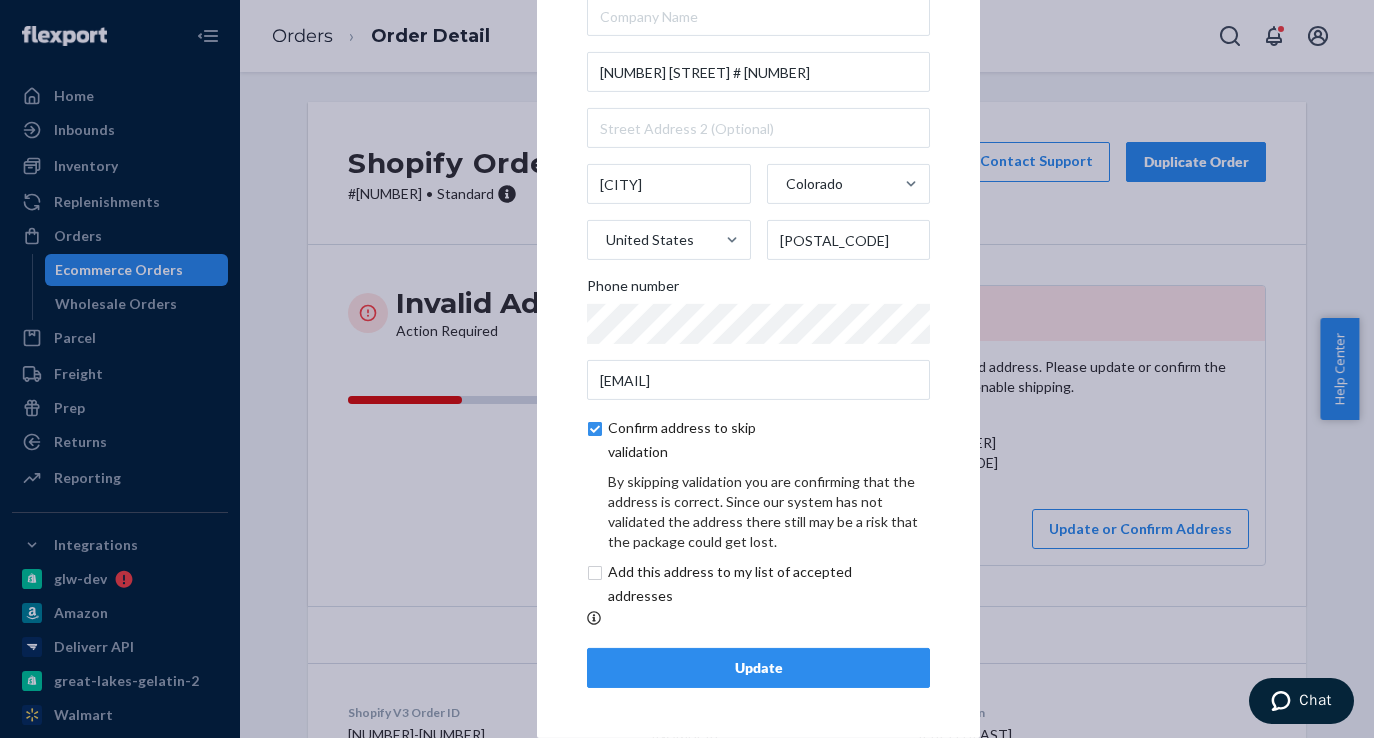 click on "Update" at bounding box center (758, 668) 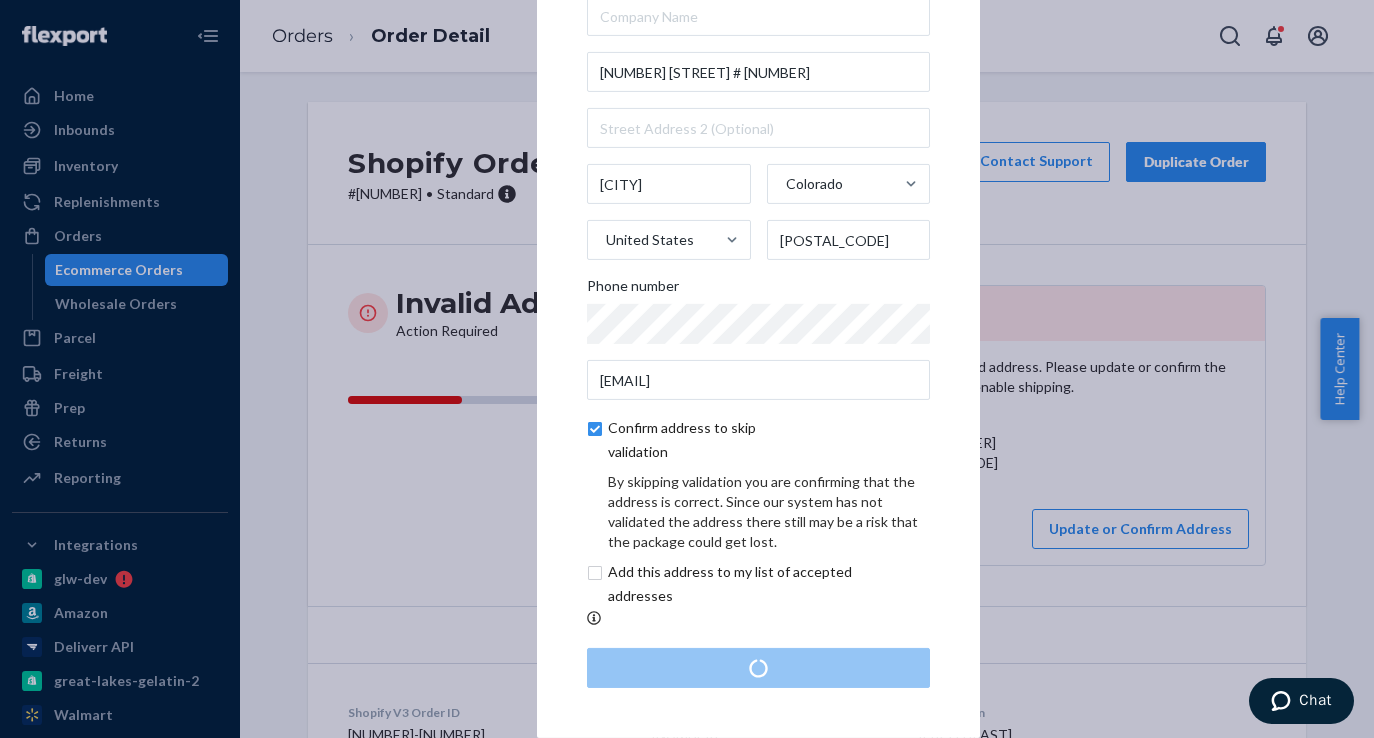 scroll, scrollTop: 0, scrollLeft: 0, axis: both 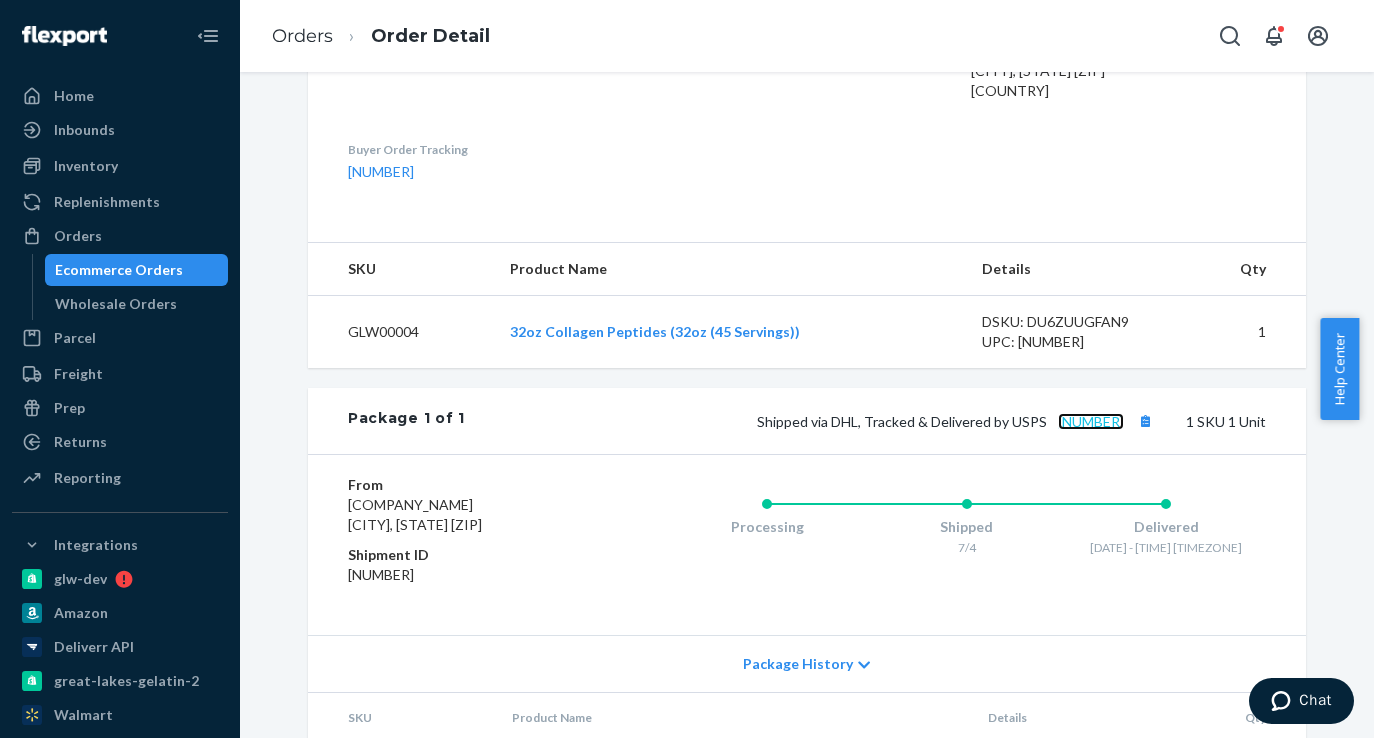 click on "9261290339708125865615" at bounding box center (1091, 421) 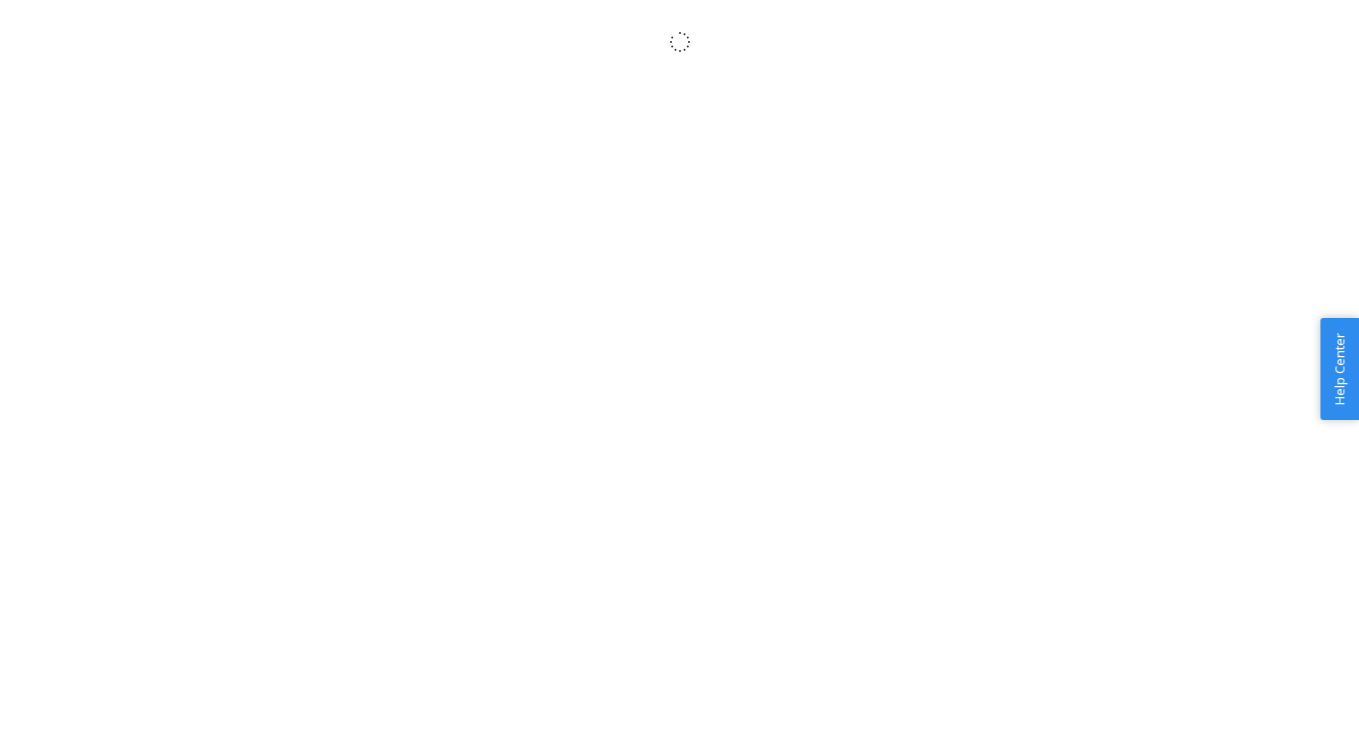 scroll, scrollTop: 0, scrollLeft: 0, axis: both 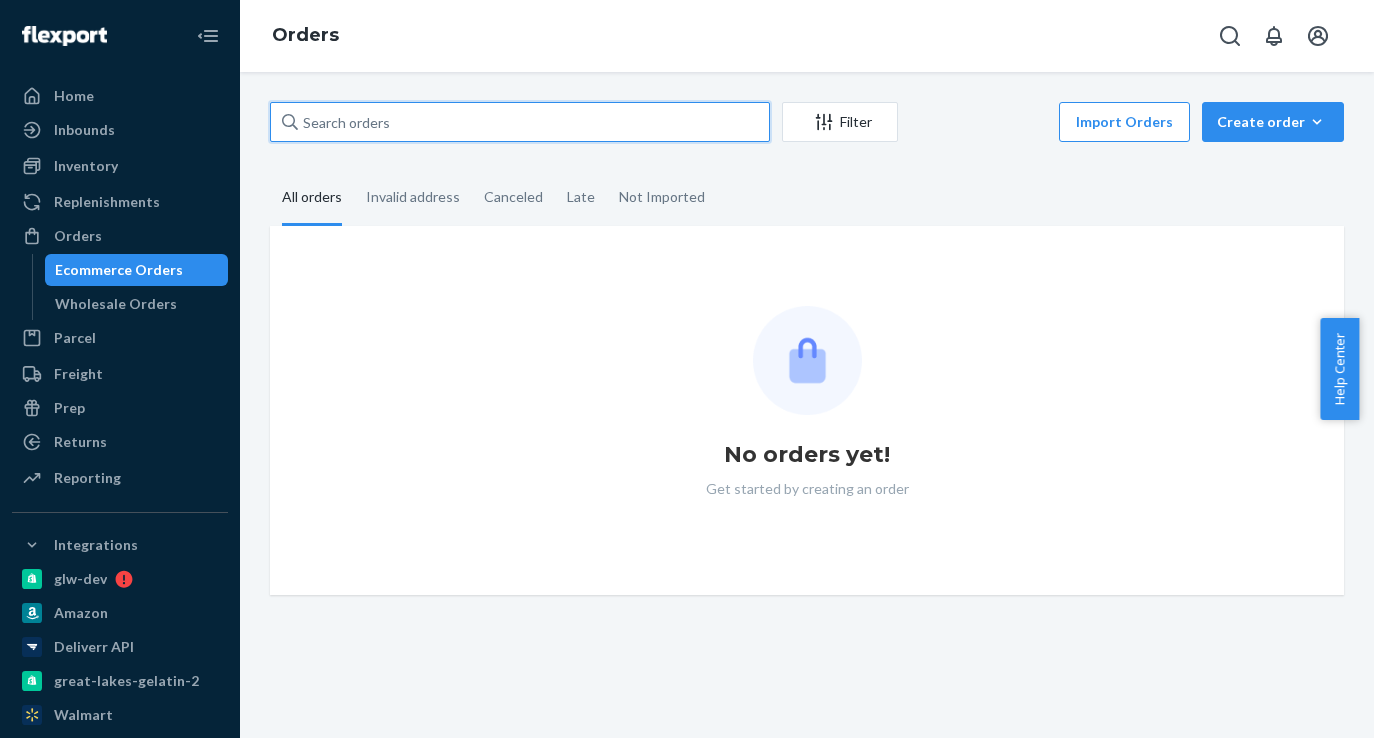 click at bounding box center [520, 122] 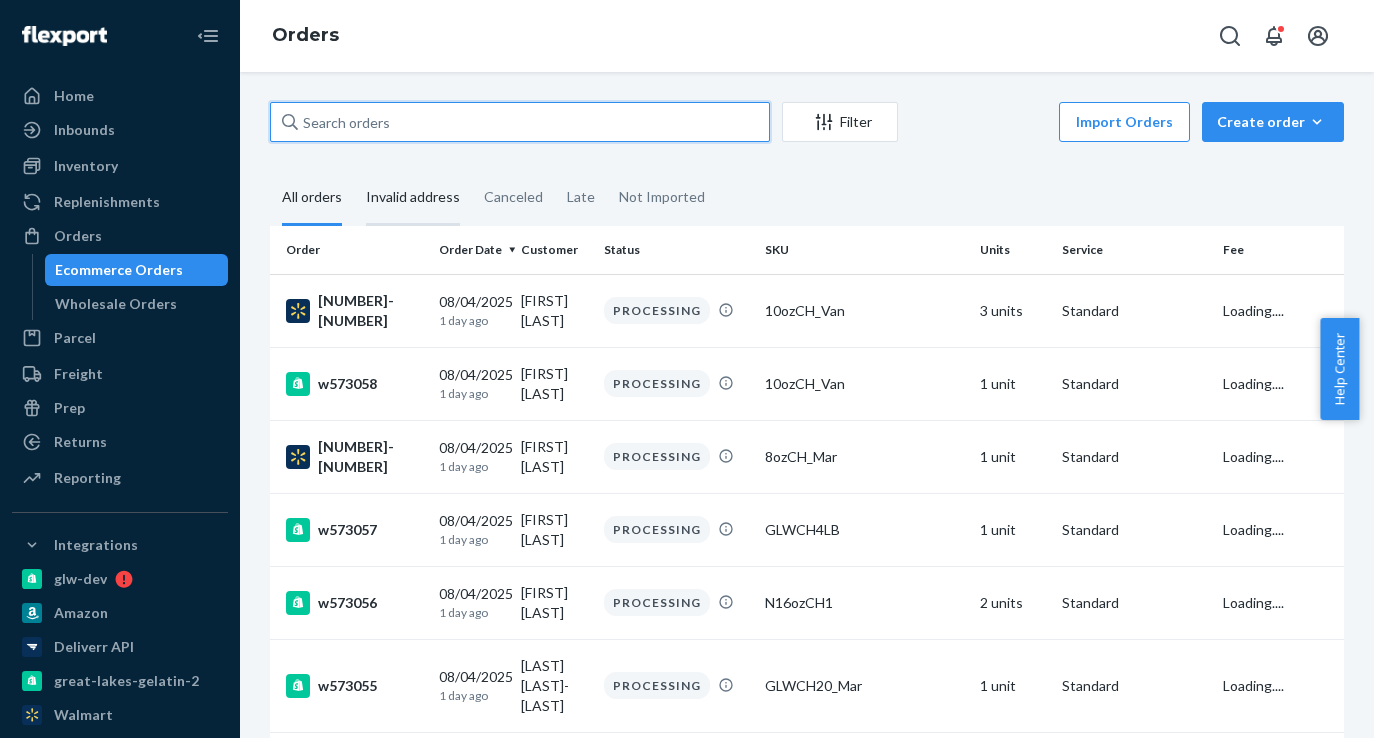 scroll, scrollTop: 0, scrollLeft: 0, axis: both 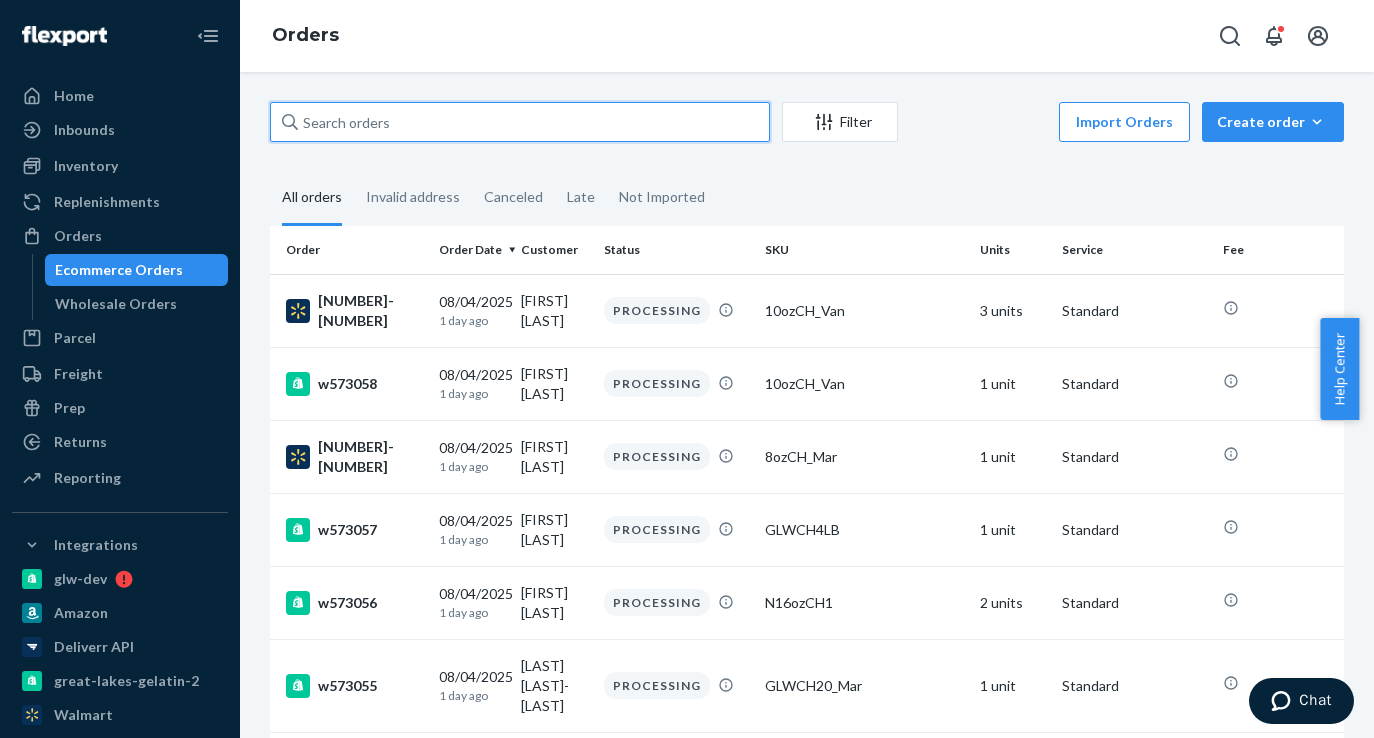 paste on "w552477" 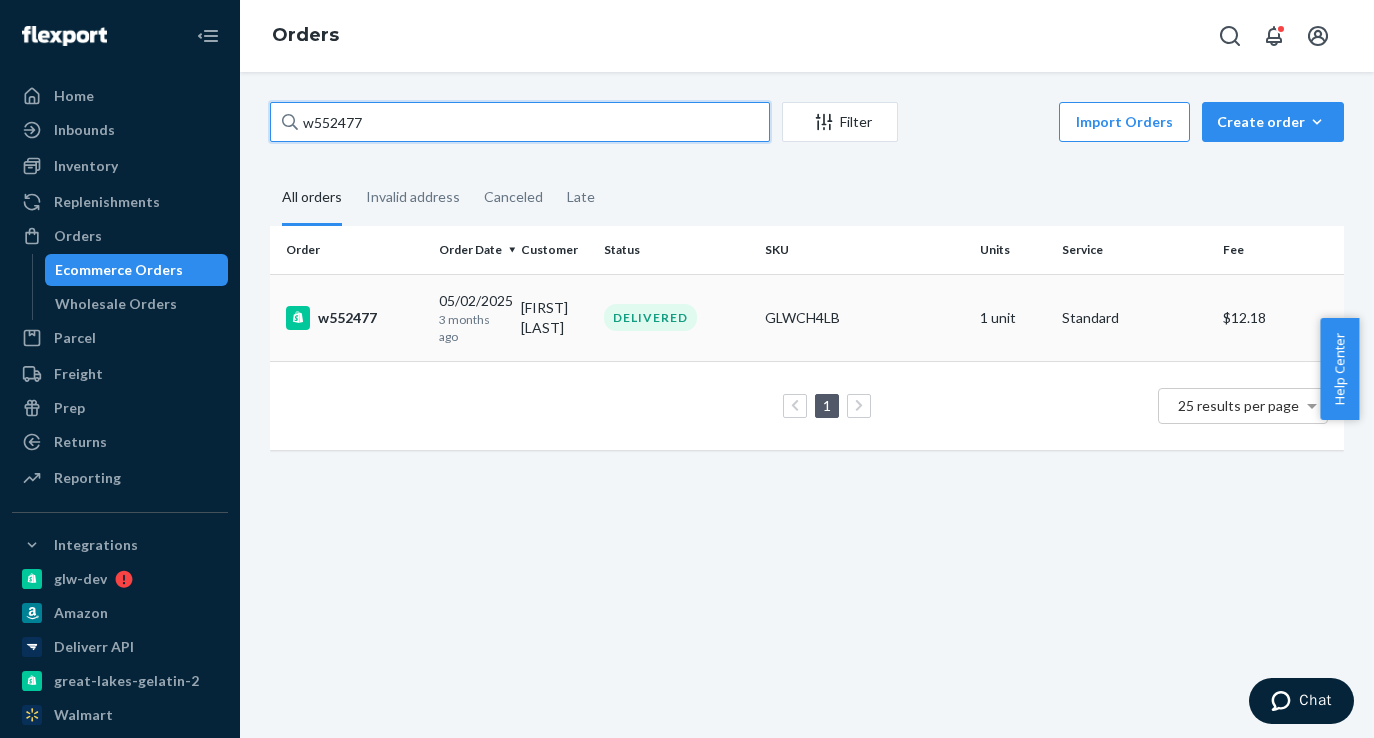 type on "w552477" 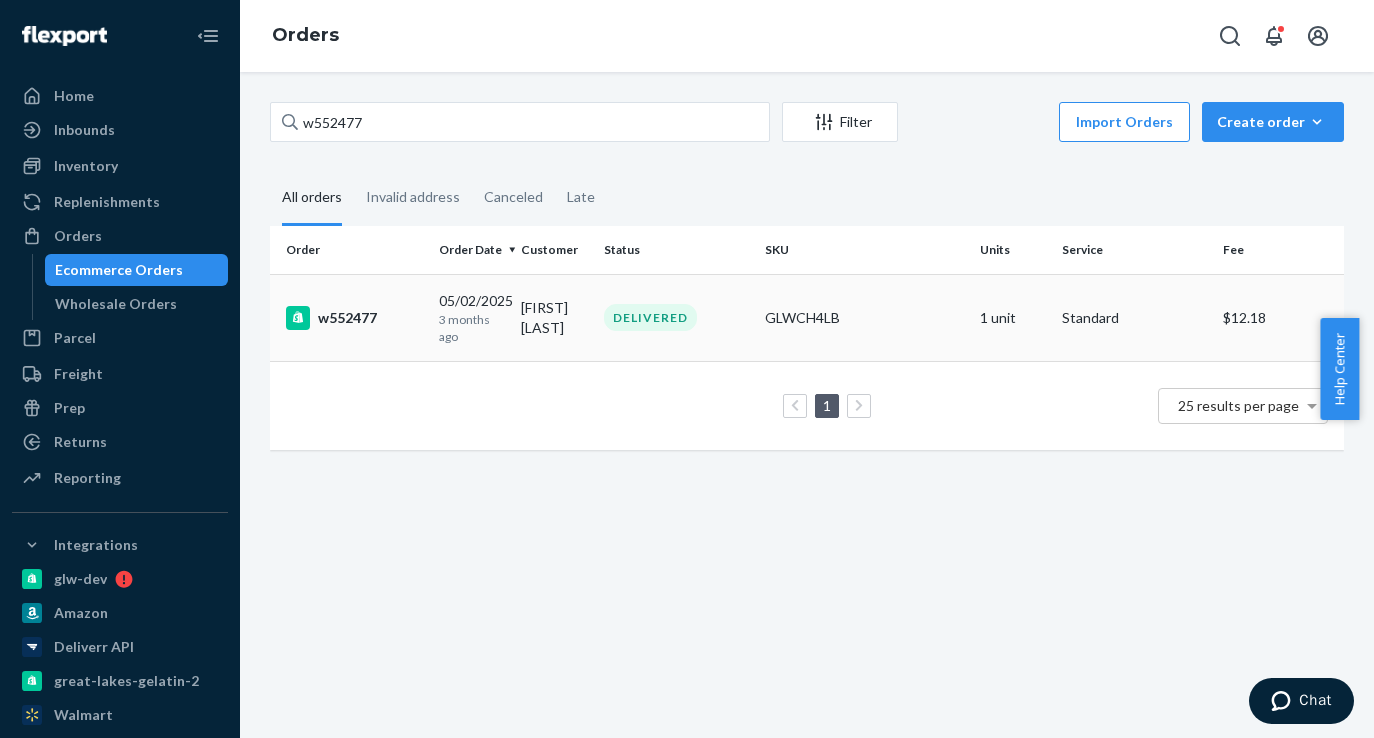 click on "w552477" at bounding box center (354, 318) 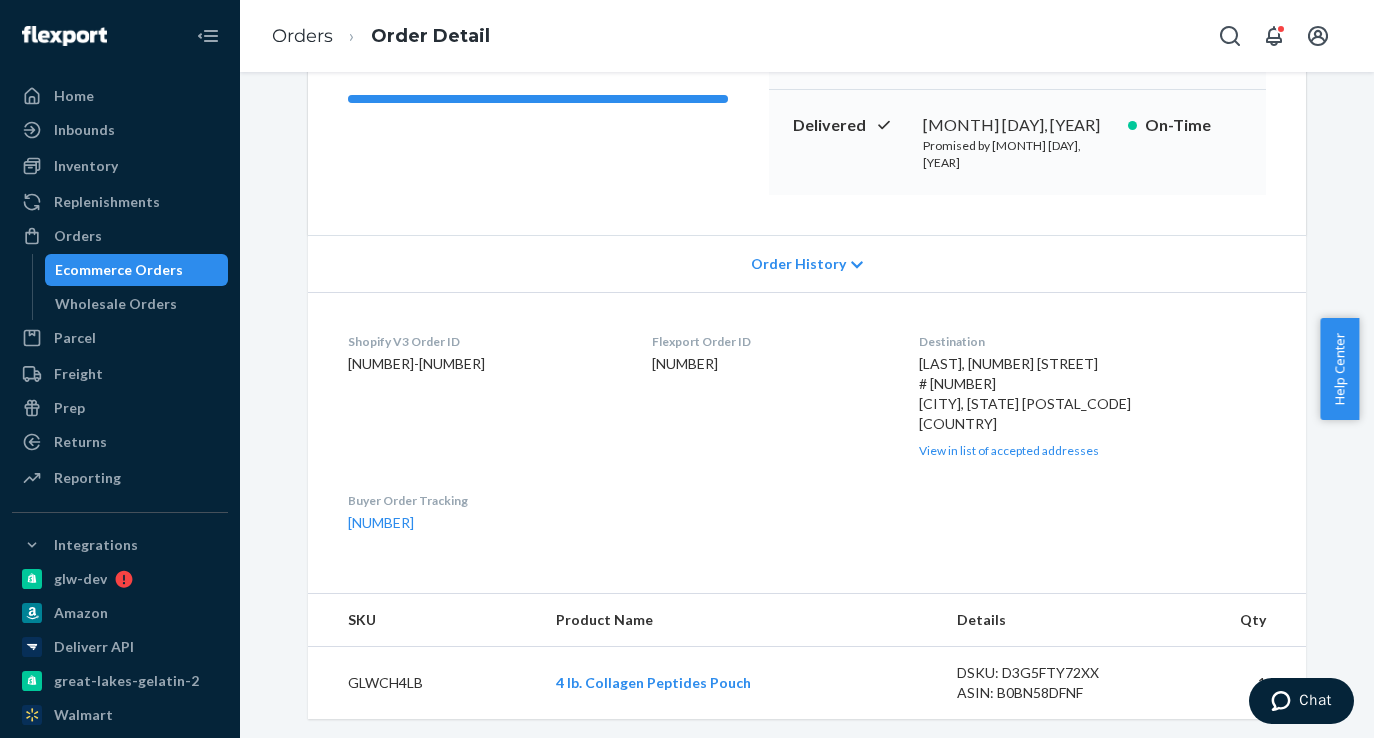 scroll, scrollTop: 300, scrollLeft: 0, axis: vertical 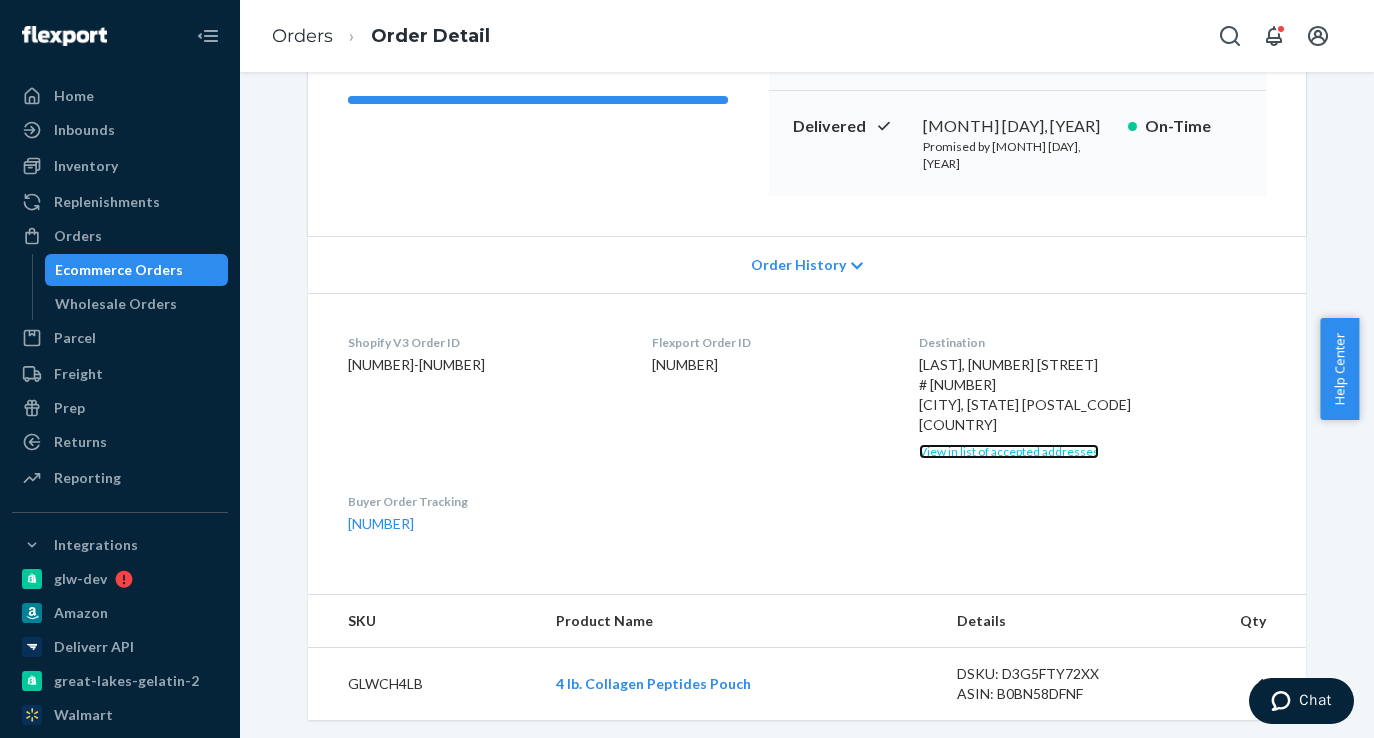 click on "View in list of accepted addresses" at bounding box center (1009, 451) 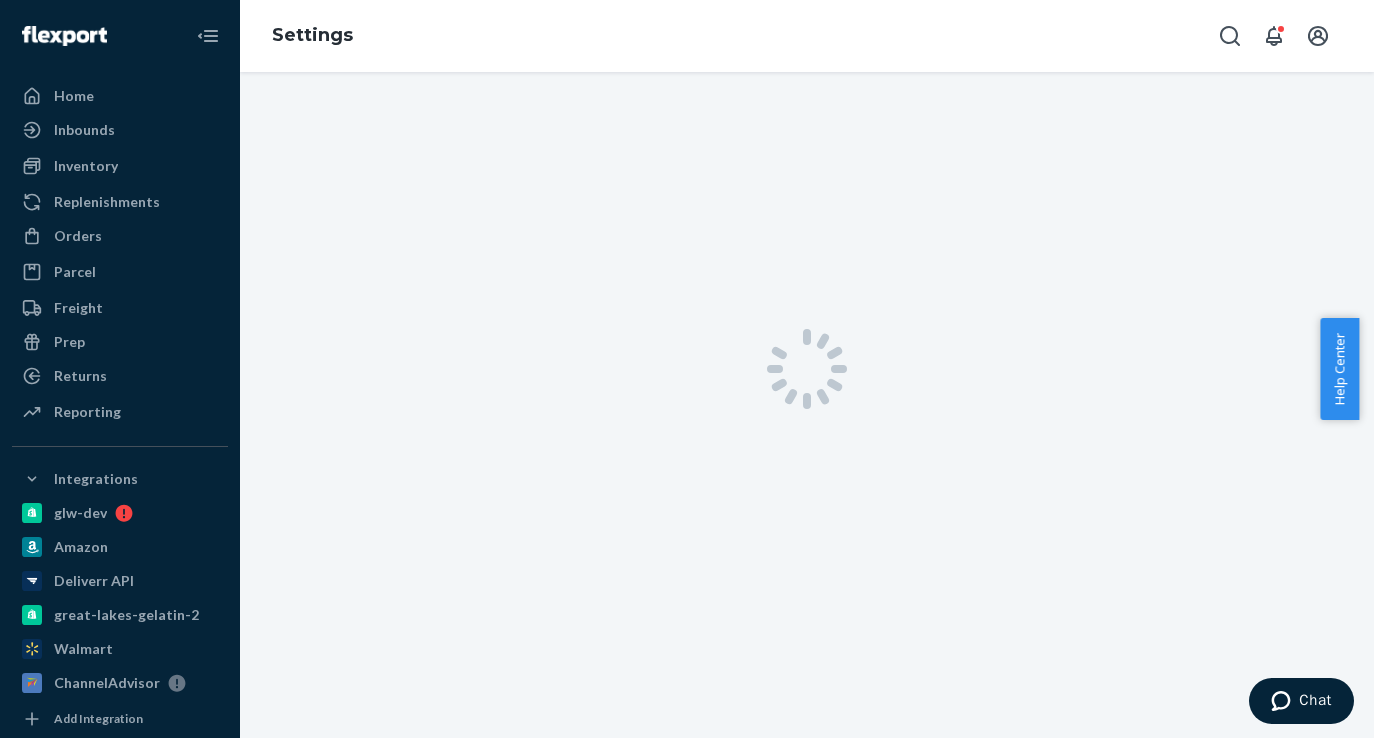 scroll, scrollTop: 0, scrollLeft: 0, axis: both 